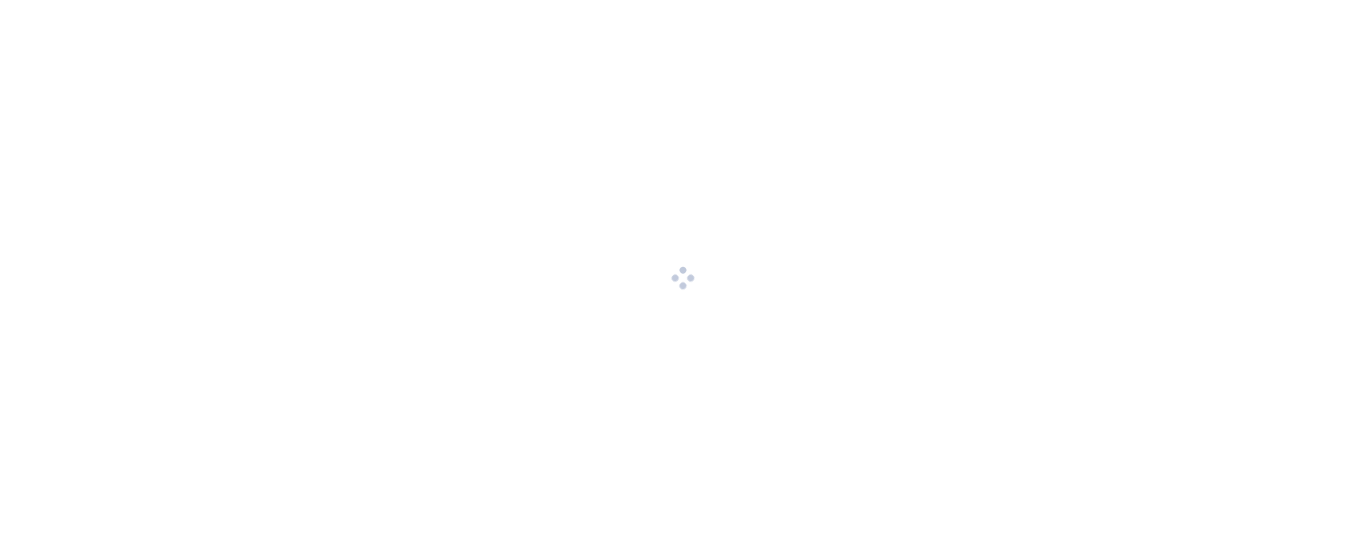 scroll, scrollTop: 0, scrollLeft: 0, axis: both 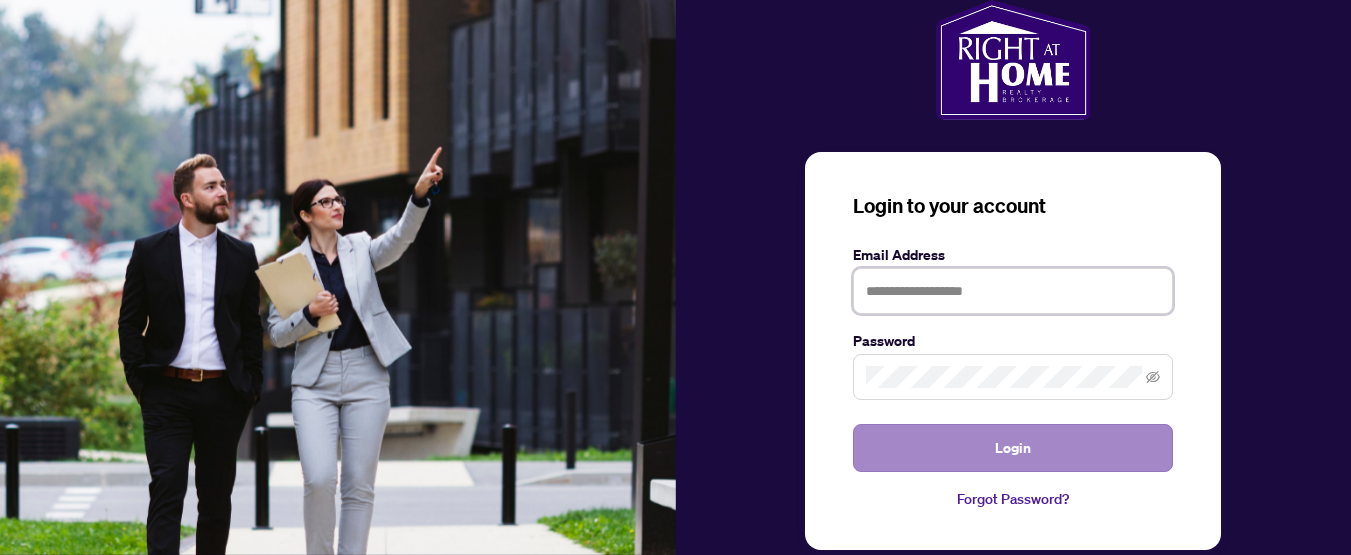 type on "**********" 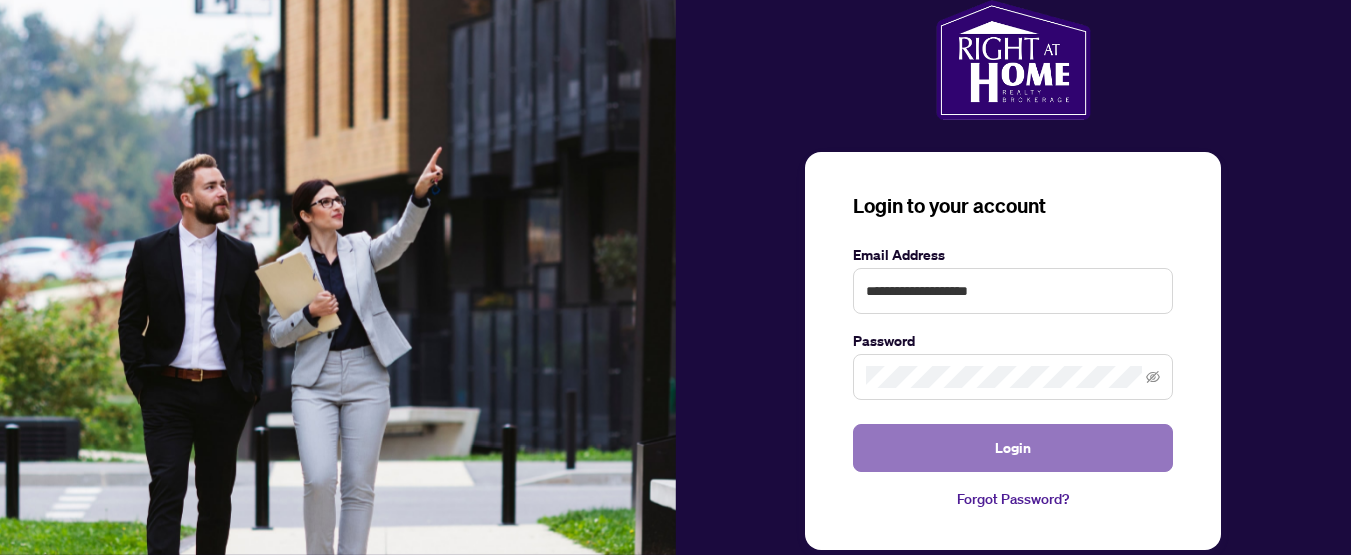 click on "Login" at bounding box center [1013, 448] 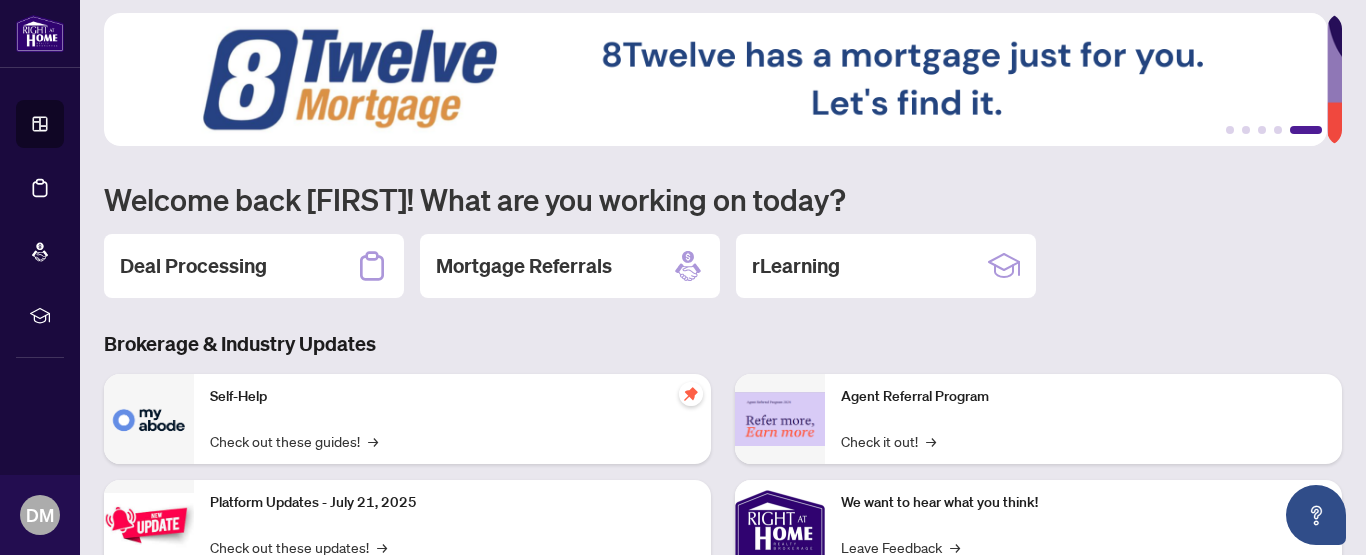 scroll, scrollTop: 0, scrollLeft: 0, axis: both 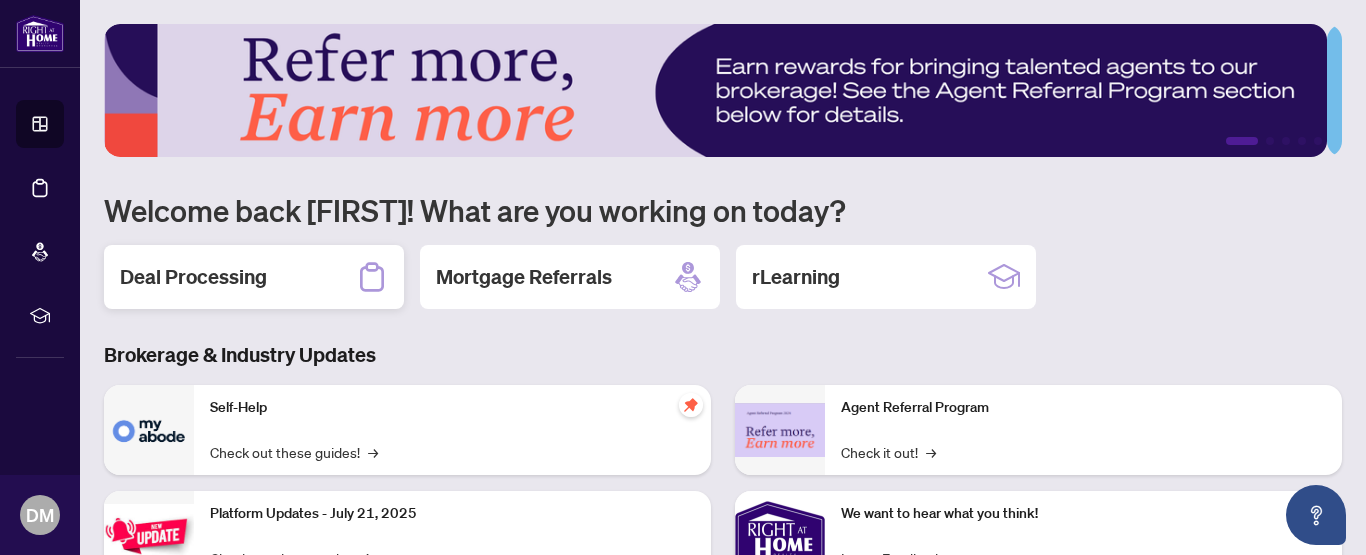 click on "Deal Processing" at bounding box center [254, 277] 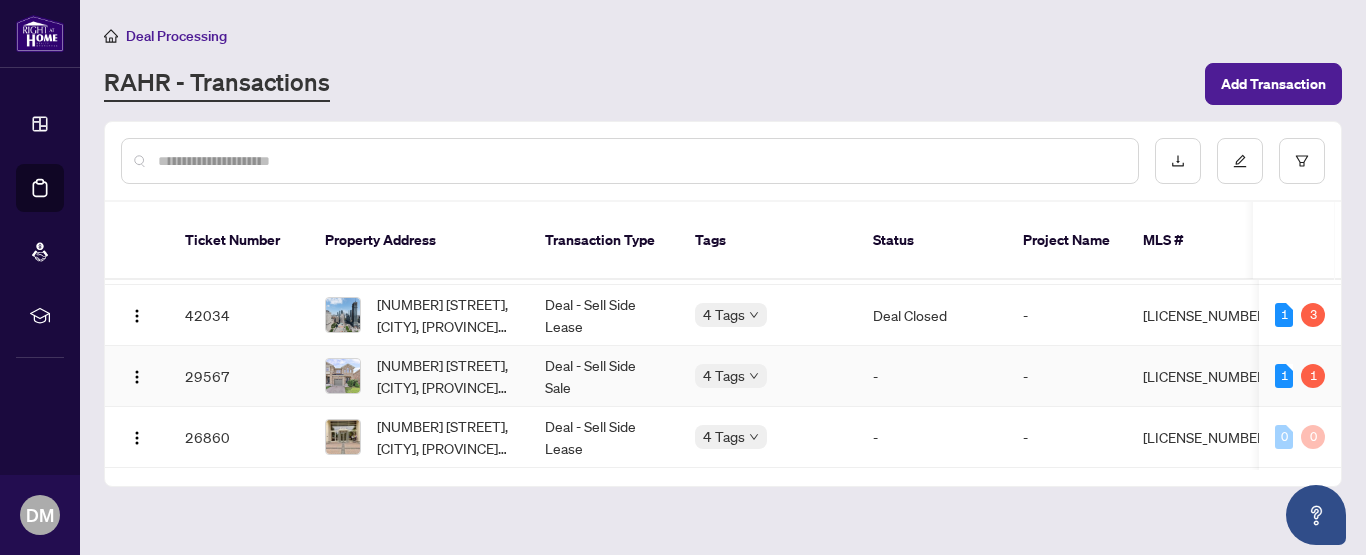 scroll, scrollTop: 0, scrollLeft: 0, axis: both 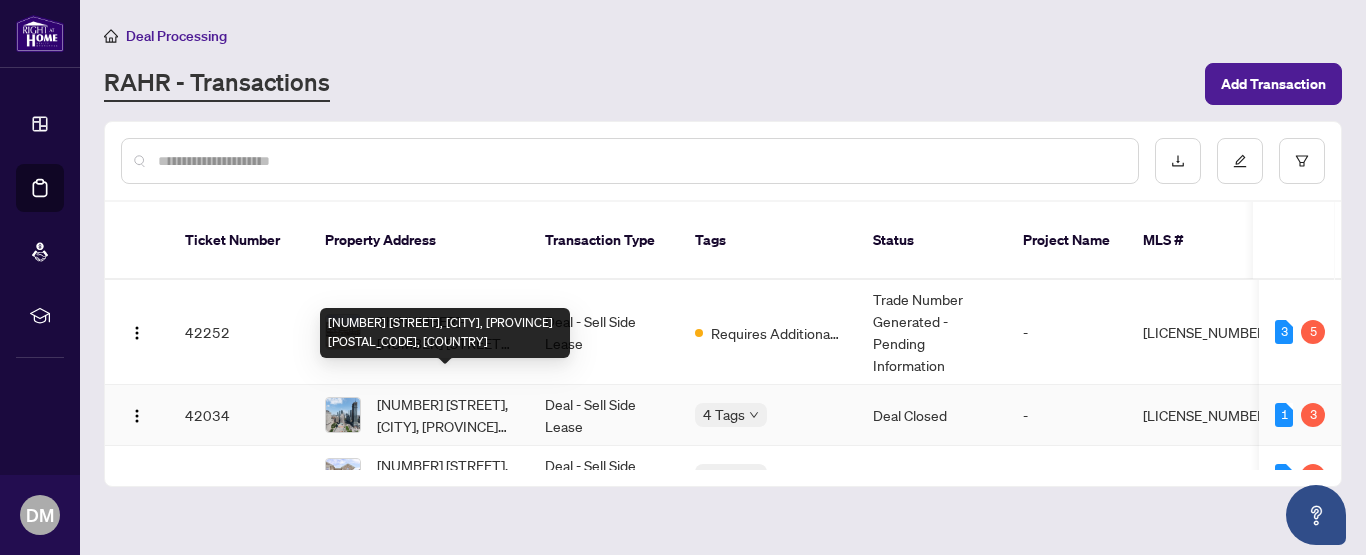 click on "[NUMBER] [STREET], [CITY], [PROVINCE] [POSTAL_CODE], [COUNTRY]" at bounding box center (445, 415) 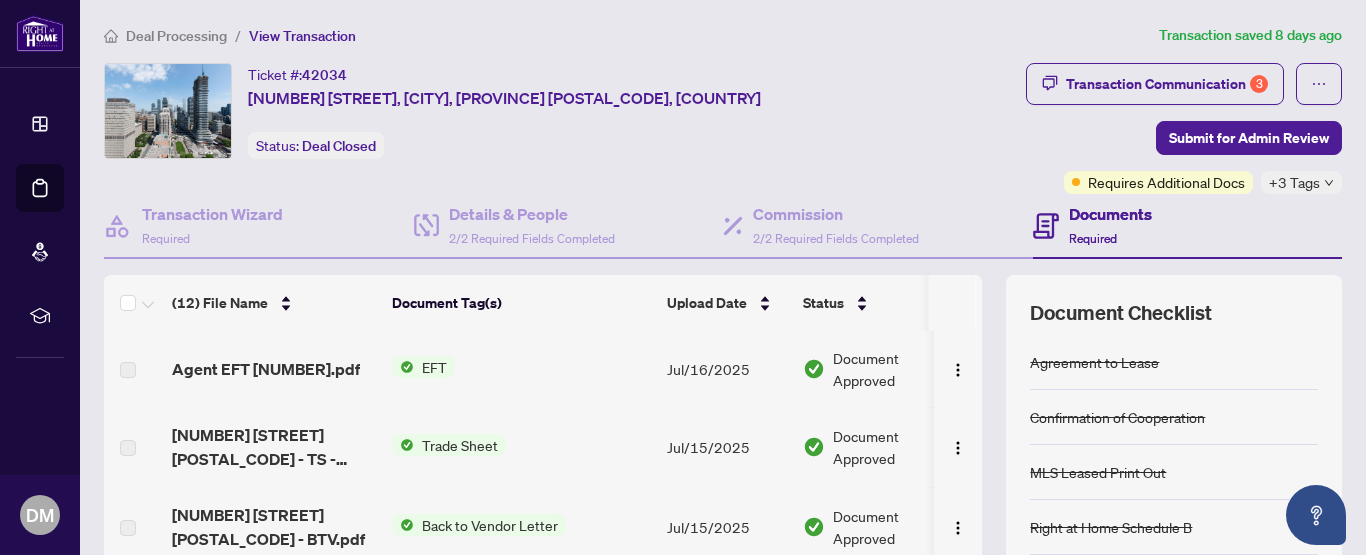 scroll, scrollTop: 100, scrollLeft: 0, axis: vertical 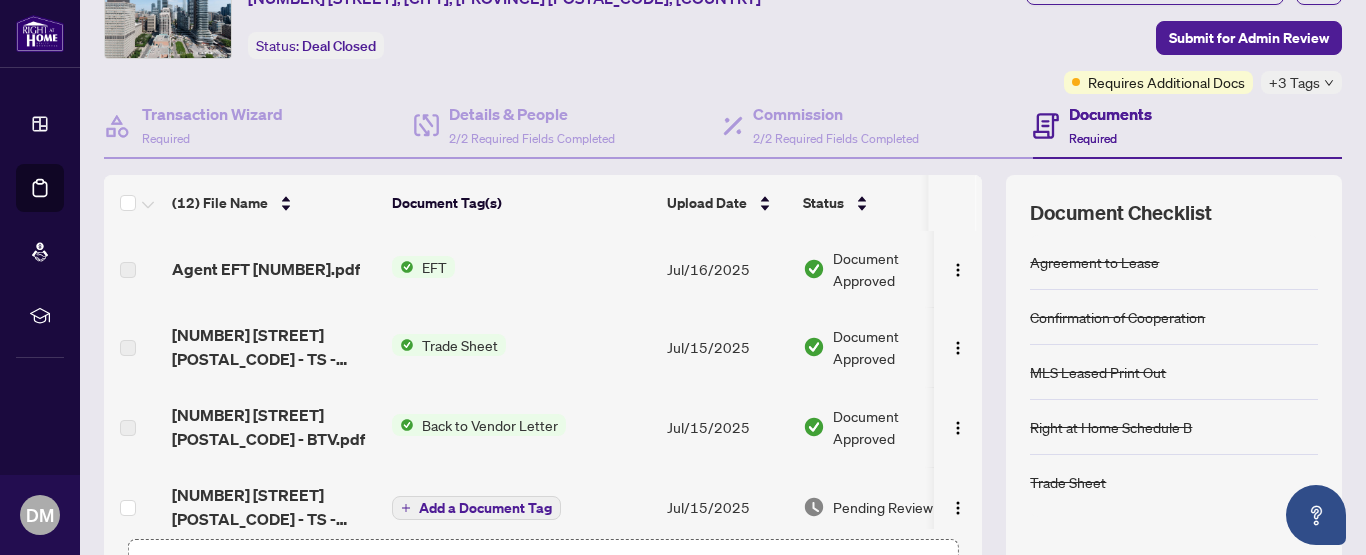 click at bounding box center [958, 507] 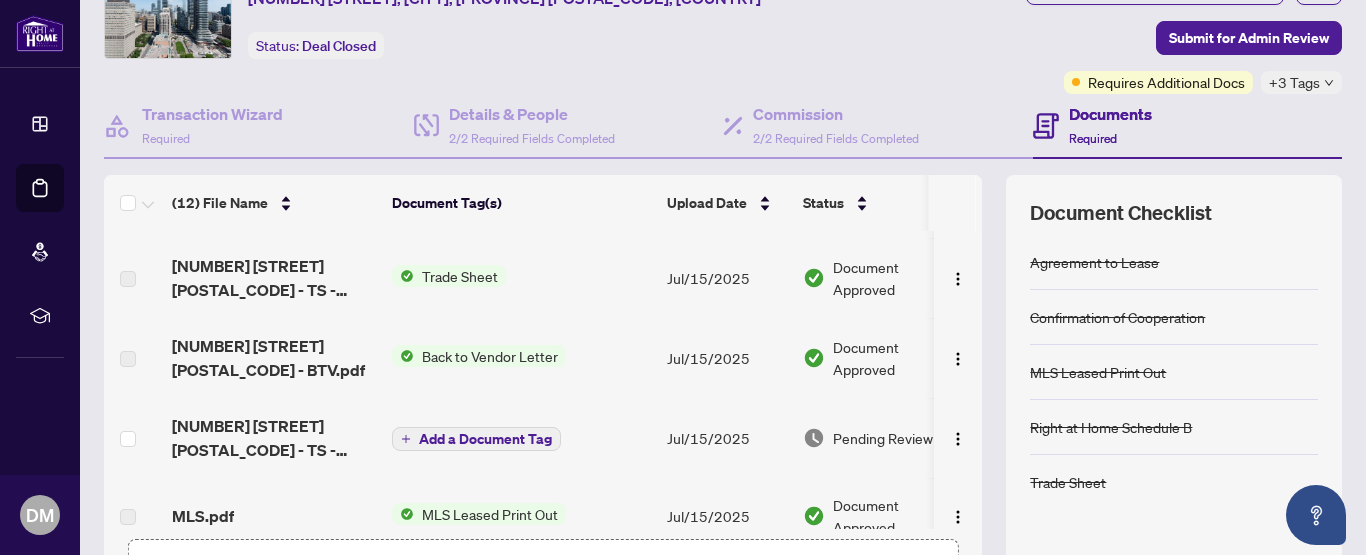 scroll, scrollTop: 86, scrollLeft: 0, axis: vertical 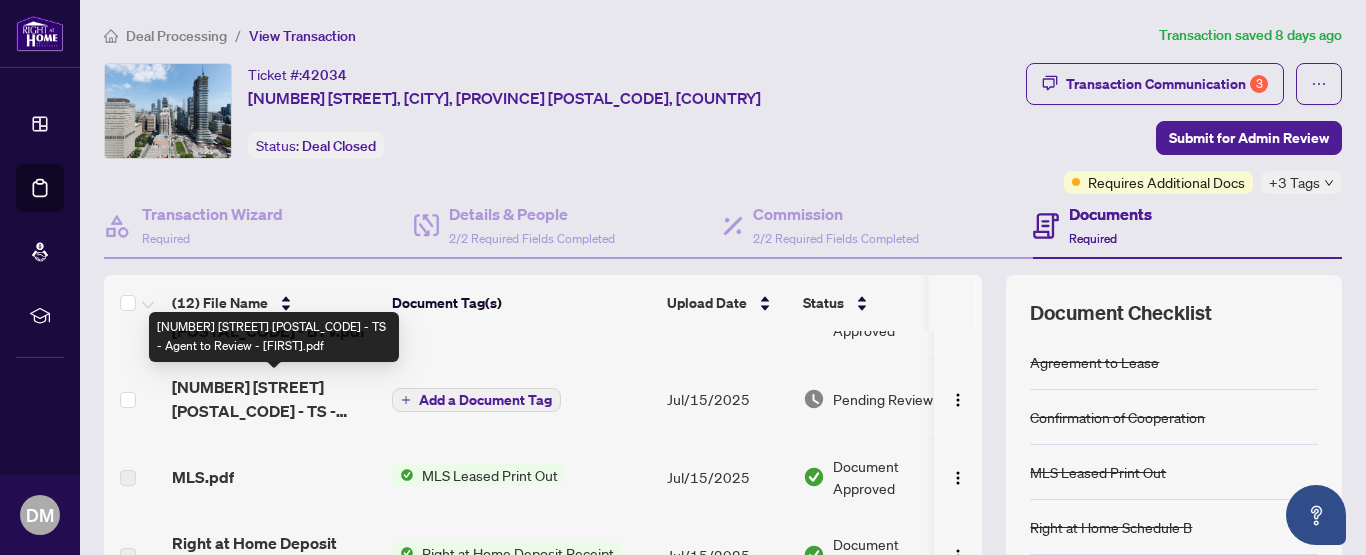 click on "[NUMBER] [STREET] [POSTAL_CODE] - TS - Agent to Review - [FIRST].pdf" at bounding box center [274, 399] 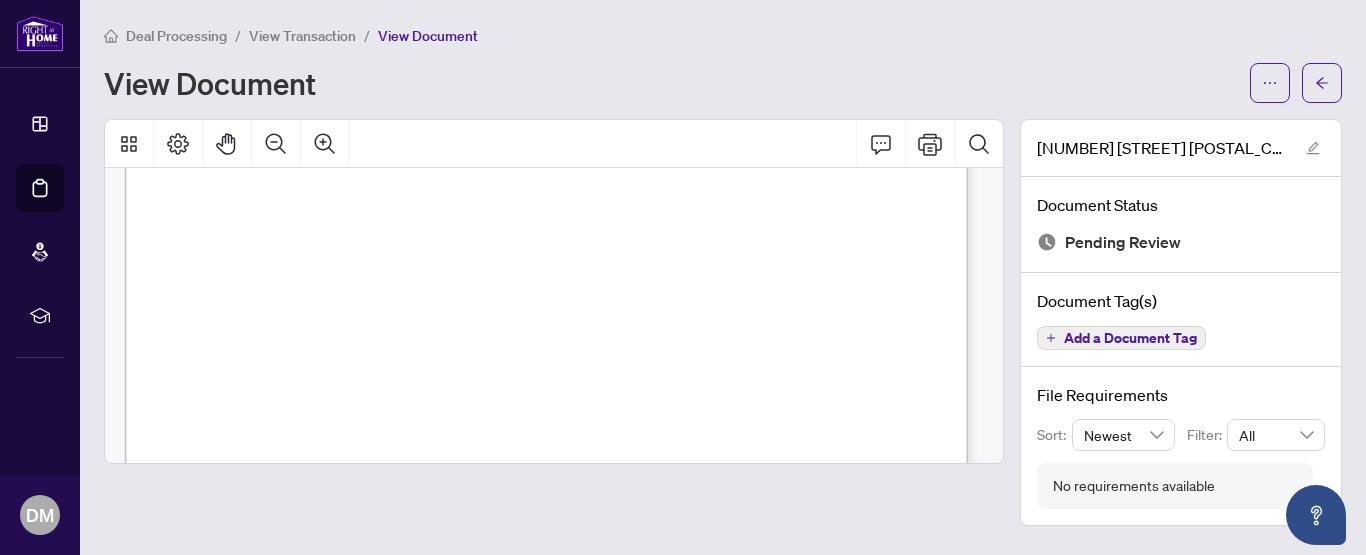 scroll, scrollTop: 0, scrollLeft: 0, axis: both 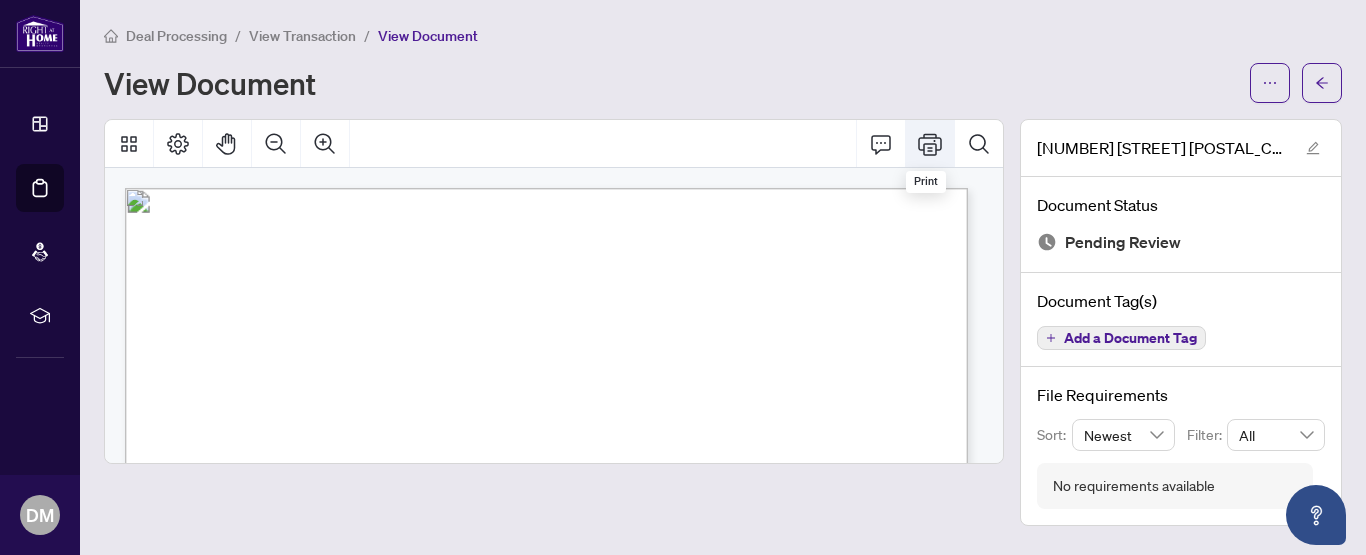click 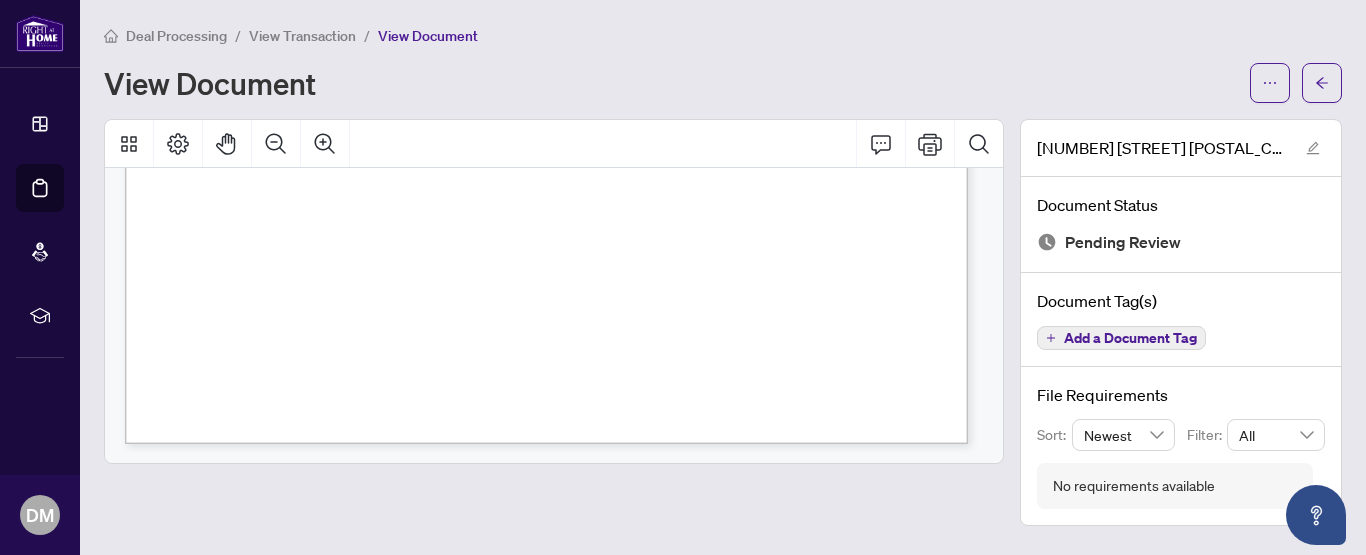 scroll, scrollTop: 836, scrollLeft: 0, axis: vertical 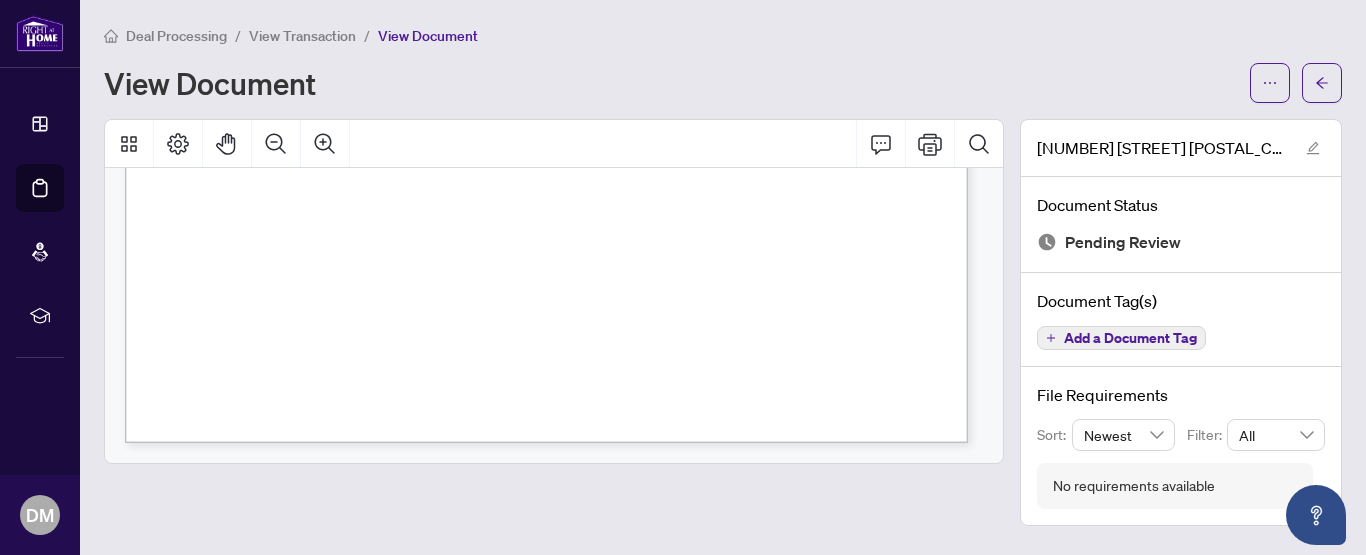 click on "Deal Processing / View Transaction / View Document View Document [NUMBER] [STREET] [POSTAL_CODE] - TS - Agent to Review - [FIRST].pdf Document Status Pending Review Document Tag(s) Add a Document Tag File Requirements Sort: Newest Filter: All No requirements available" at bounding box center (723, 275) 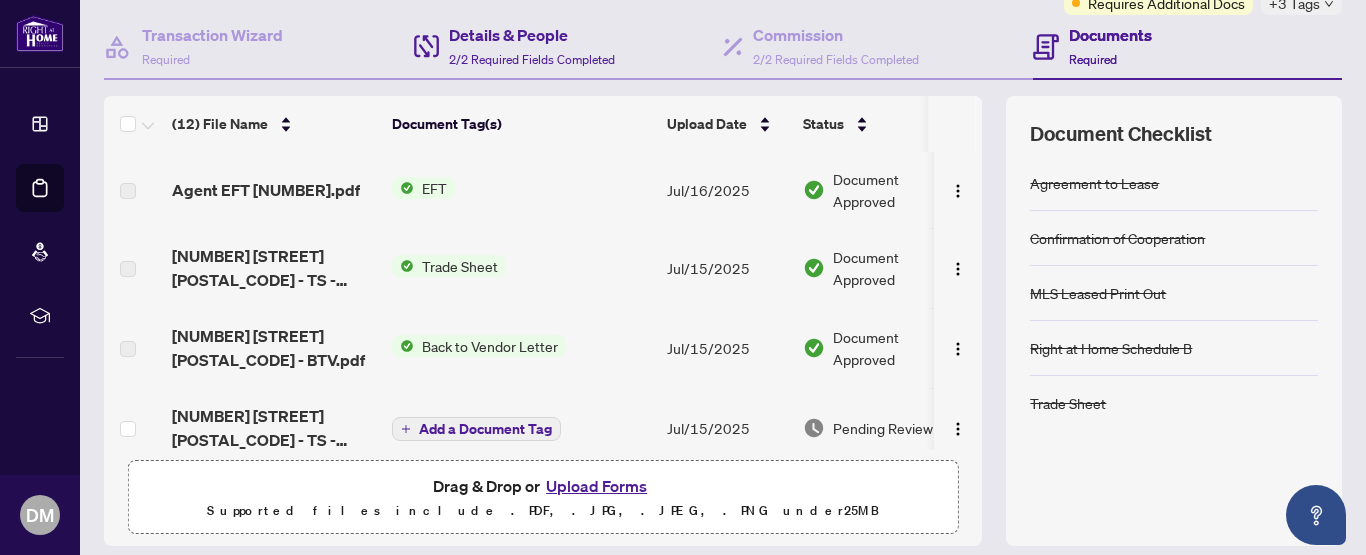 scroll, scrollTop: 200, scrollLeft: 0, axis: vertical 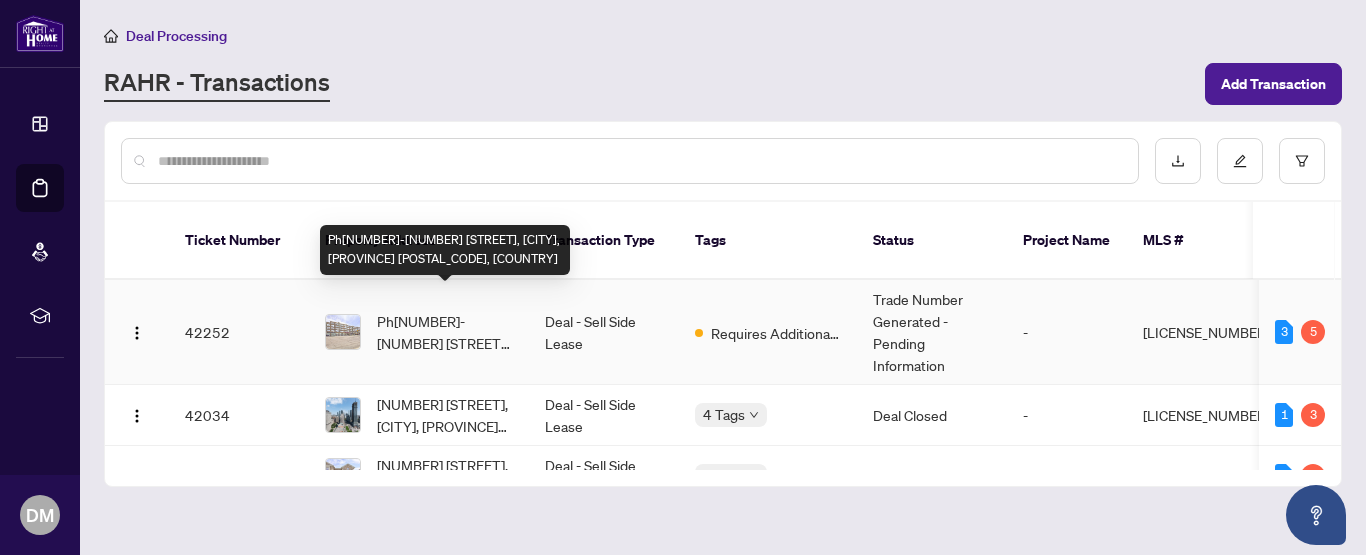 click on "Ph[NUMBER]-[NUMBER] [STREET], [CITY], [PROVINCE] [POSTAL_CODE], [COUNTRY]" at bounding box center (445, 332) 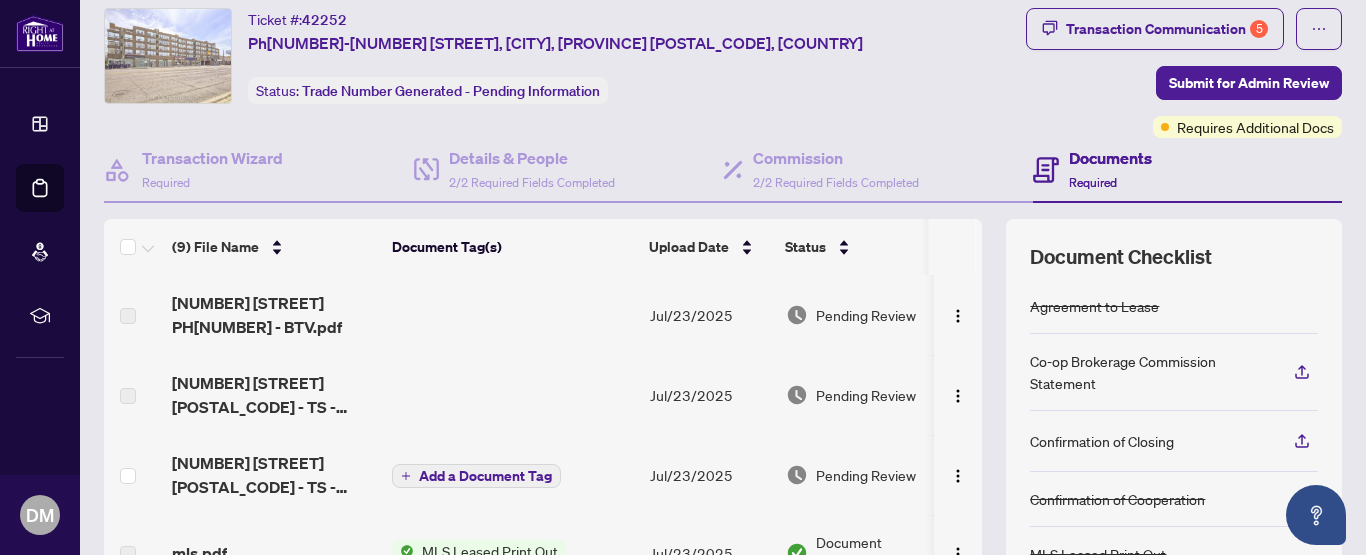 scroll, scrollTop: 100, scrollLeft: 0, axis: vertical 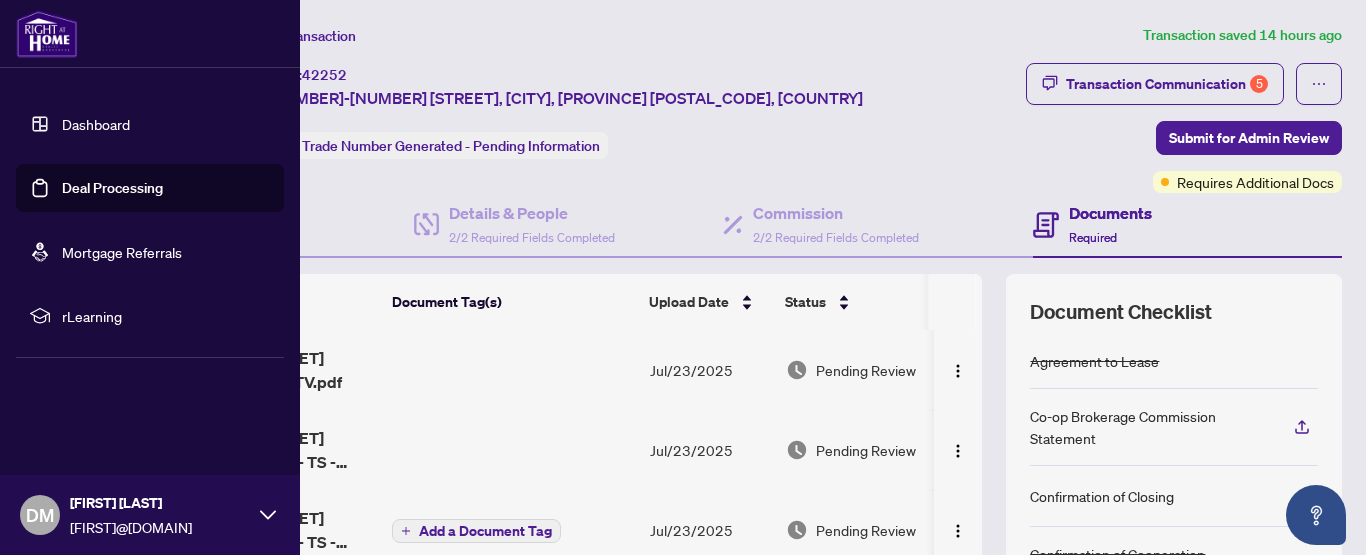 click at bounding box center [47, 34] 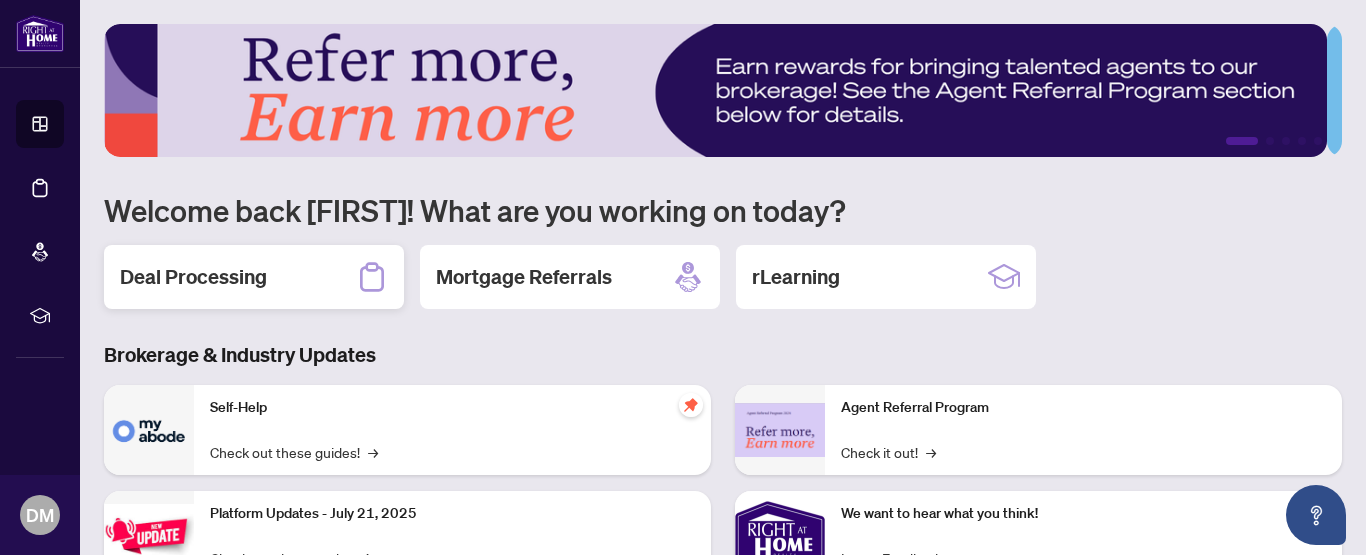 click on "Deal Processing" at bounding box center [254, 277] 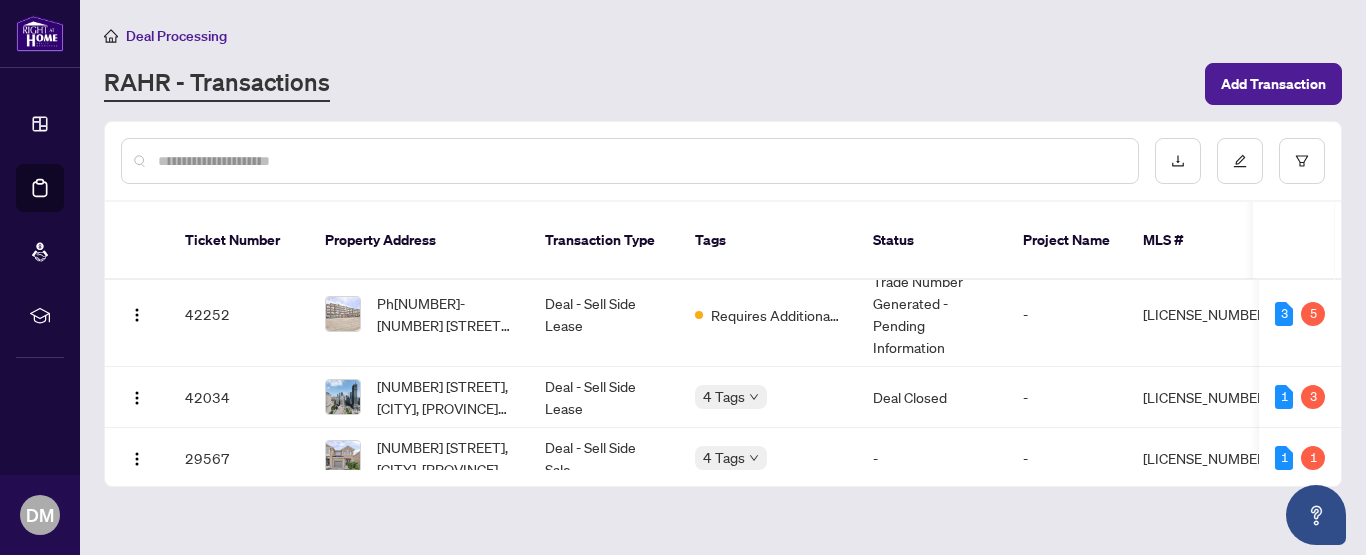 scroll, scrollTop: 0, scrollLeft: 0, axis: both 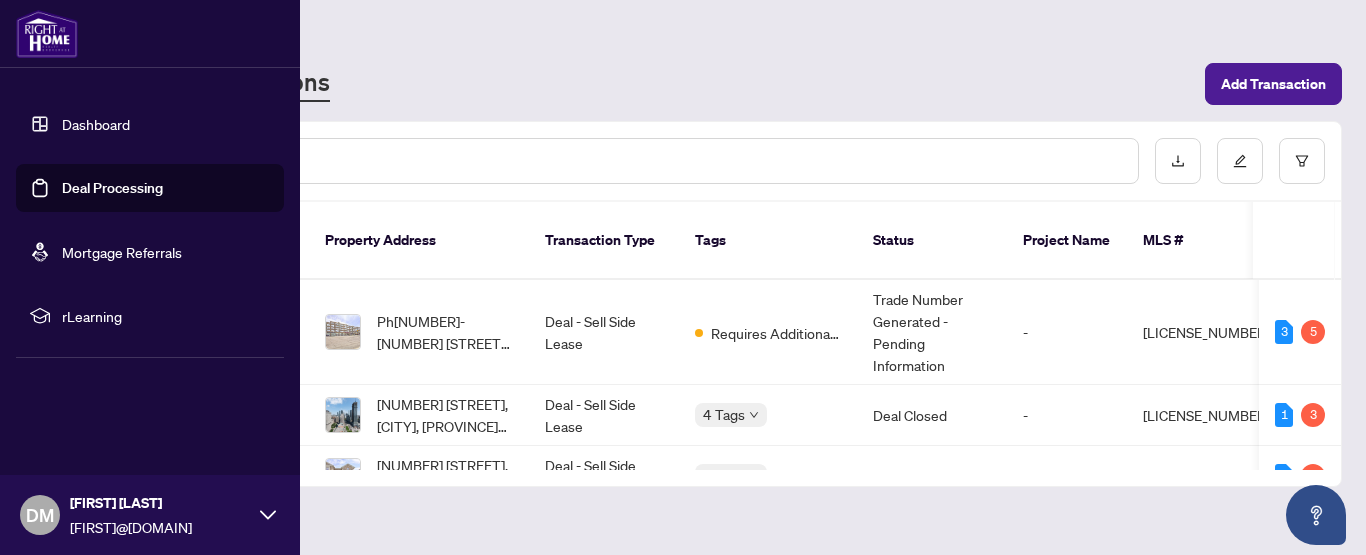 click at bounding box center (47, 34) 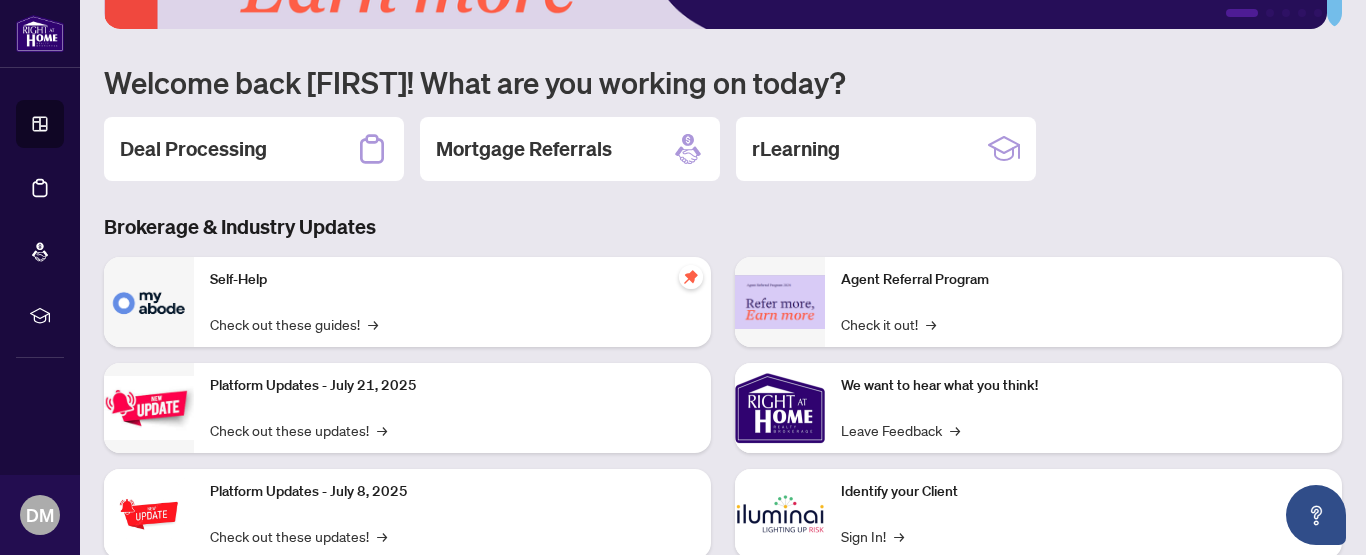 scroll, scrollTop: 0, scrollLeft: 0, axis: both 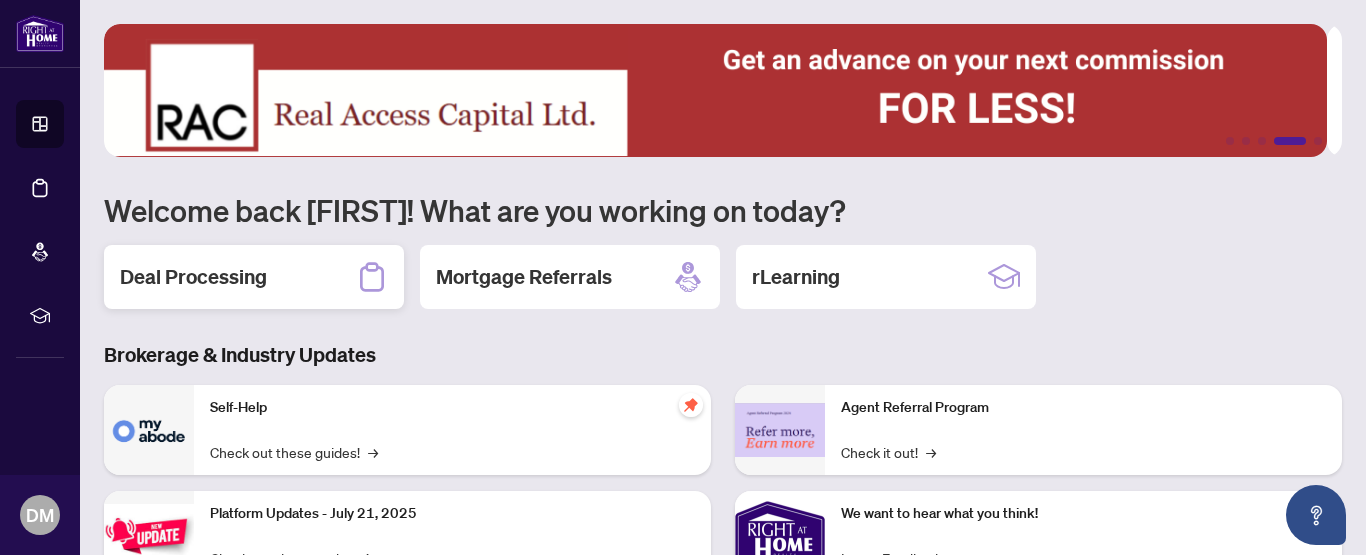 click on "Deal Processing" at bounding box center [254, 277] 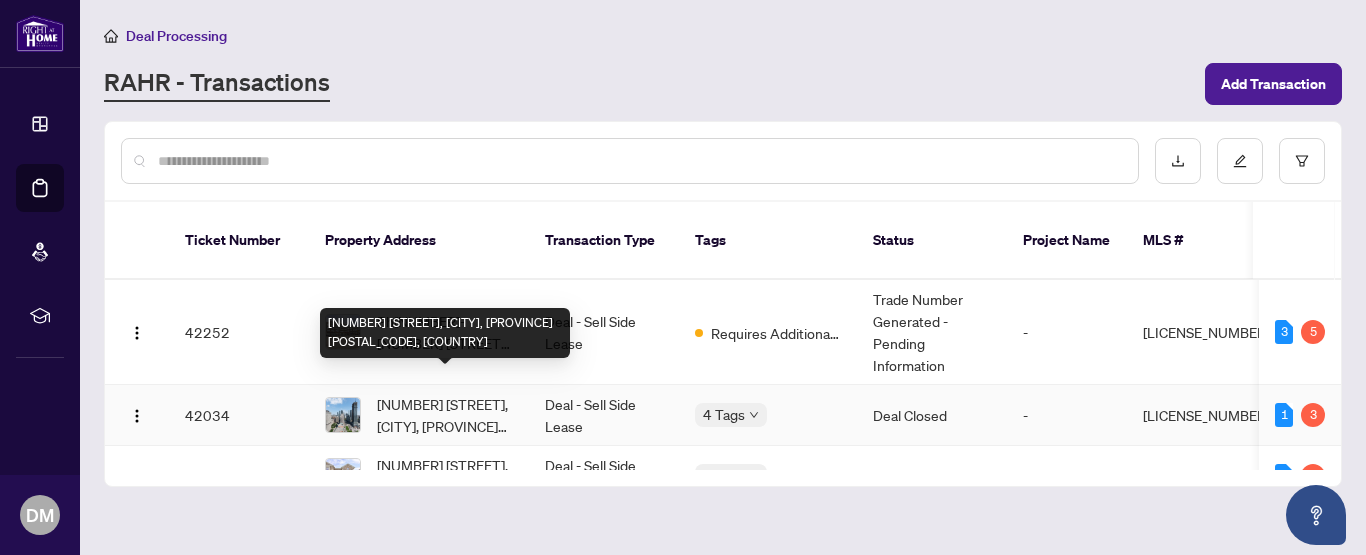 click on "[NUMBER] [STREET], [CITY], [PROVINCE] [POSTAL_CODE], [COUNTRY]" at bounding box center [445, 415] 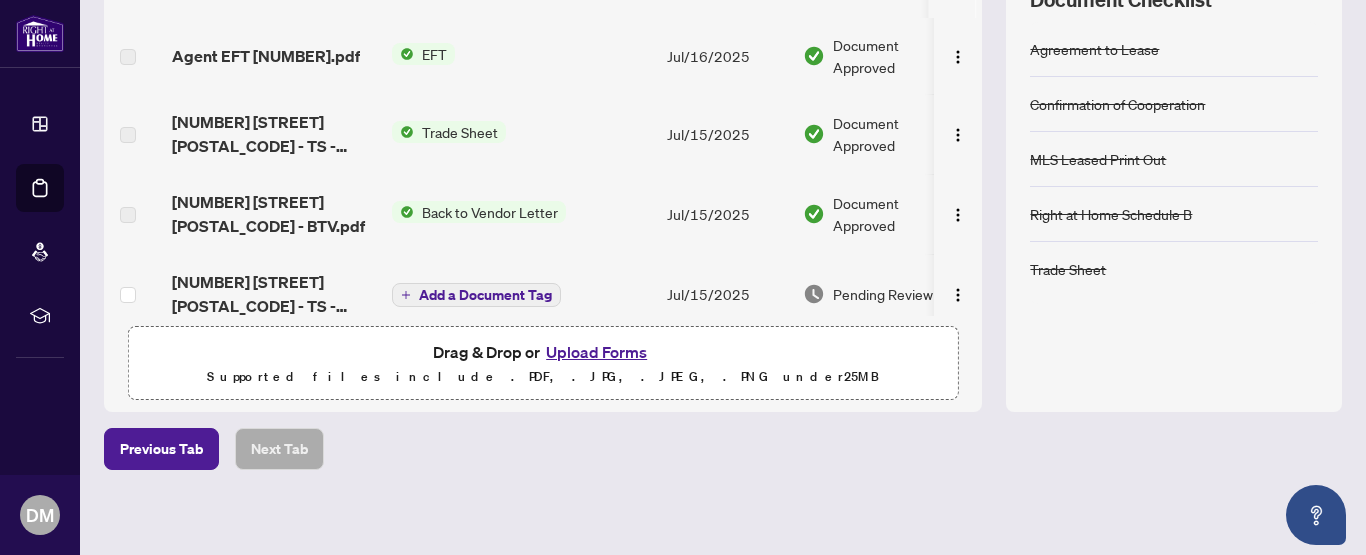 scroll, scrollTop: 321, scrollLeft: 0, axis: vertical 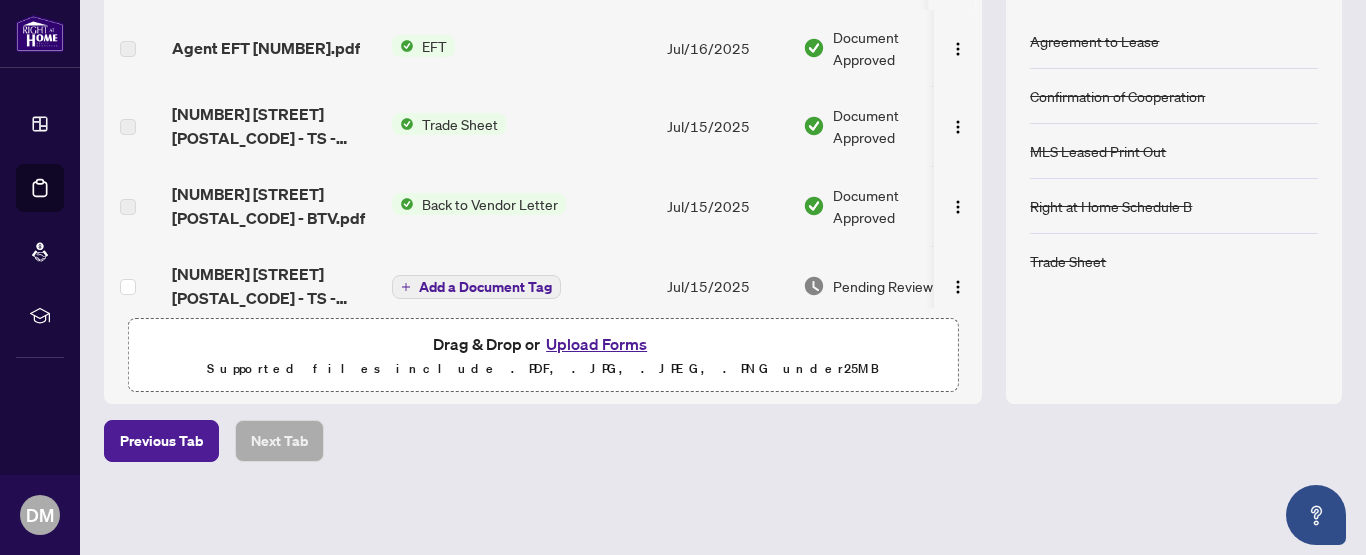 click on "Upload Forms" at bounding box center [596, 344] 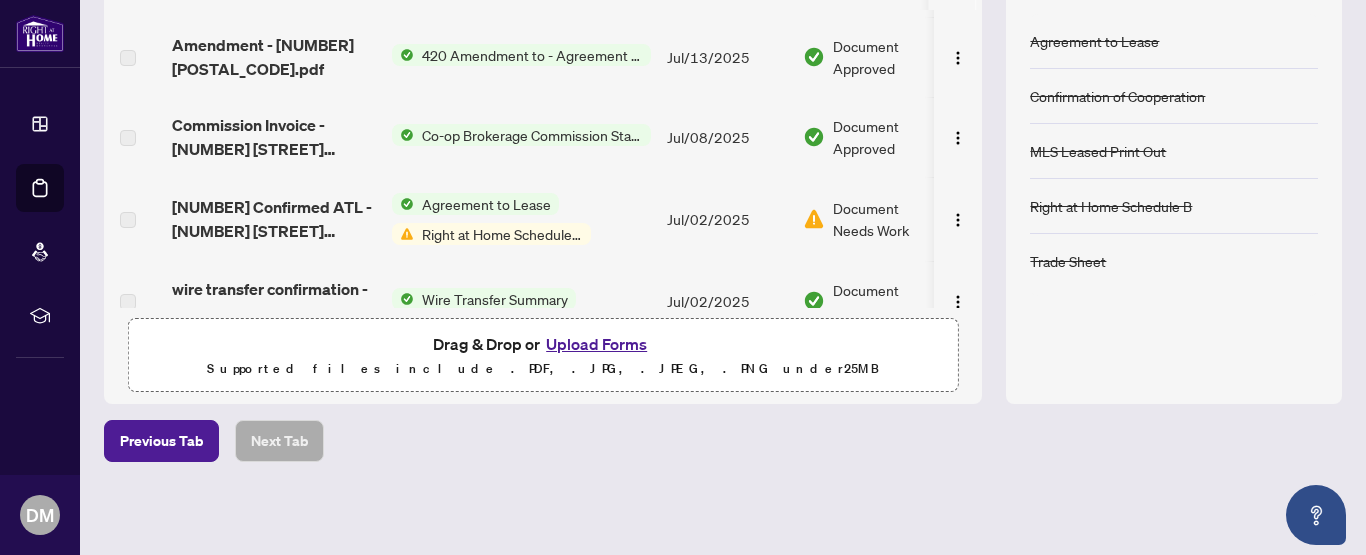 scroll, scrollTop: 749, scrollLeft: 0, axis: vertical 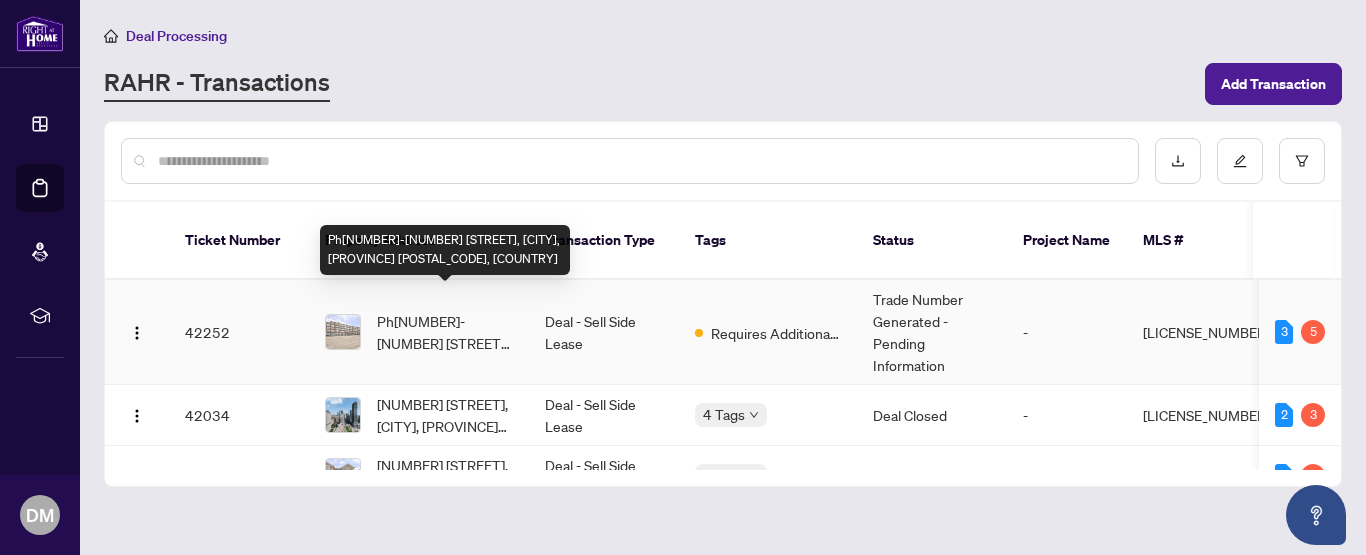 click on "Ph[NUMBER]-[NUMBER] [STREET], [CITY], [PROVINCE] [POSTAL_CODE], [COUNTRY]" at bounding box center [445, 332] 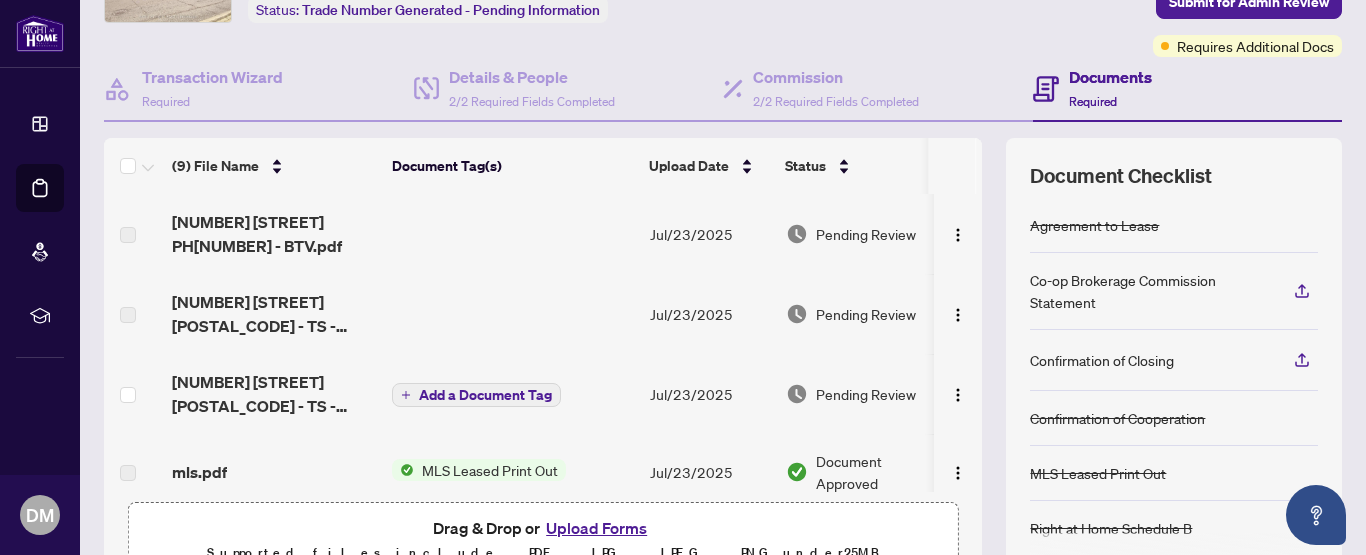 scroll, scrollTop: 150, scrollLeft: 0, axis: vertical 